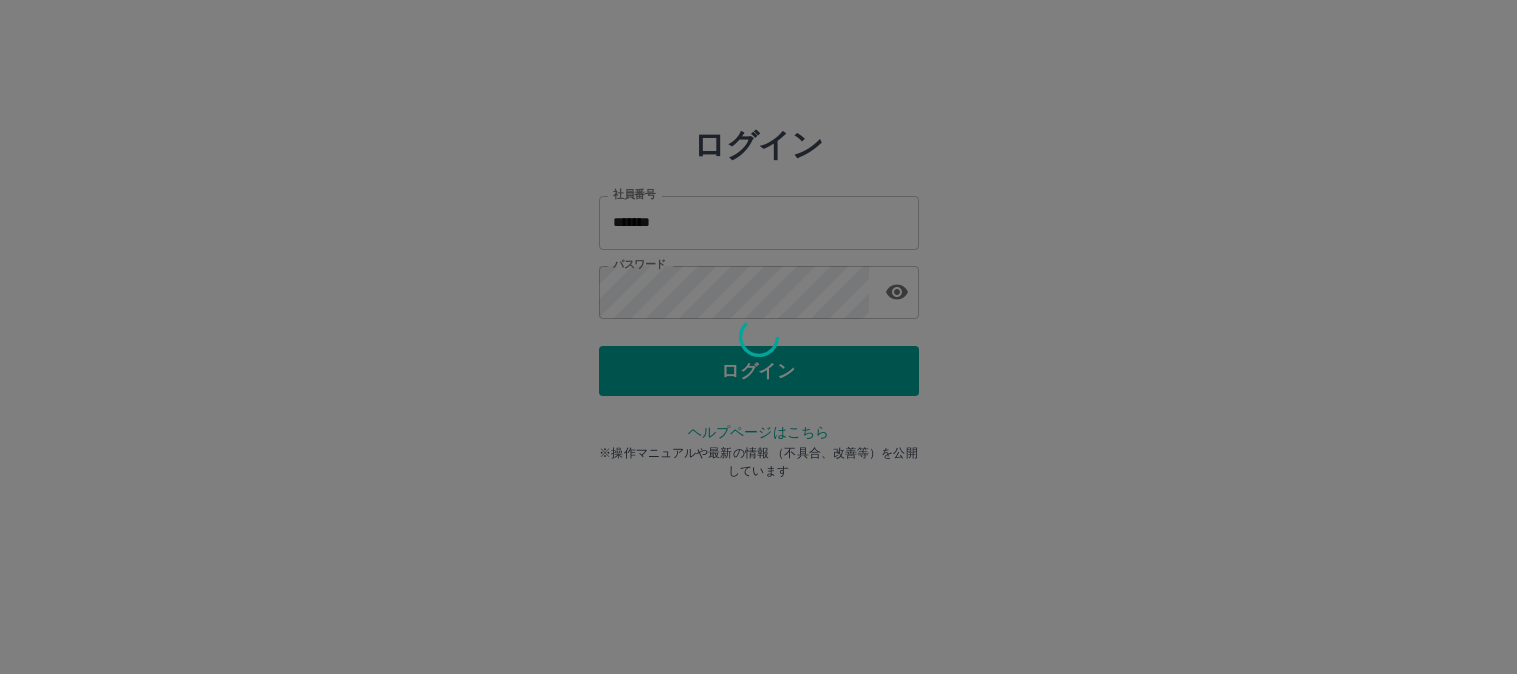 scroll, scrollTop: 0, scrollLeft: 0, axis: both 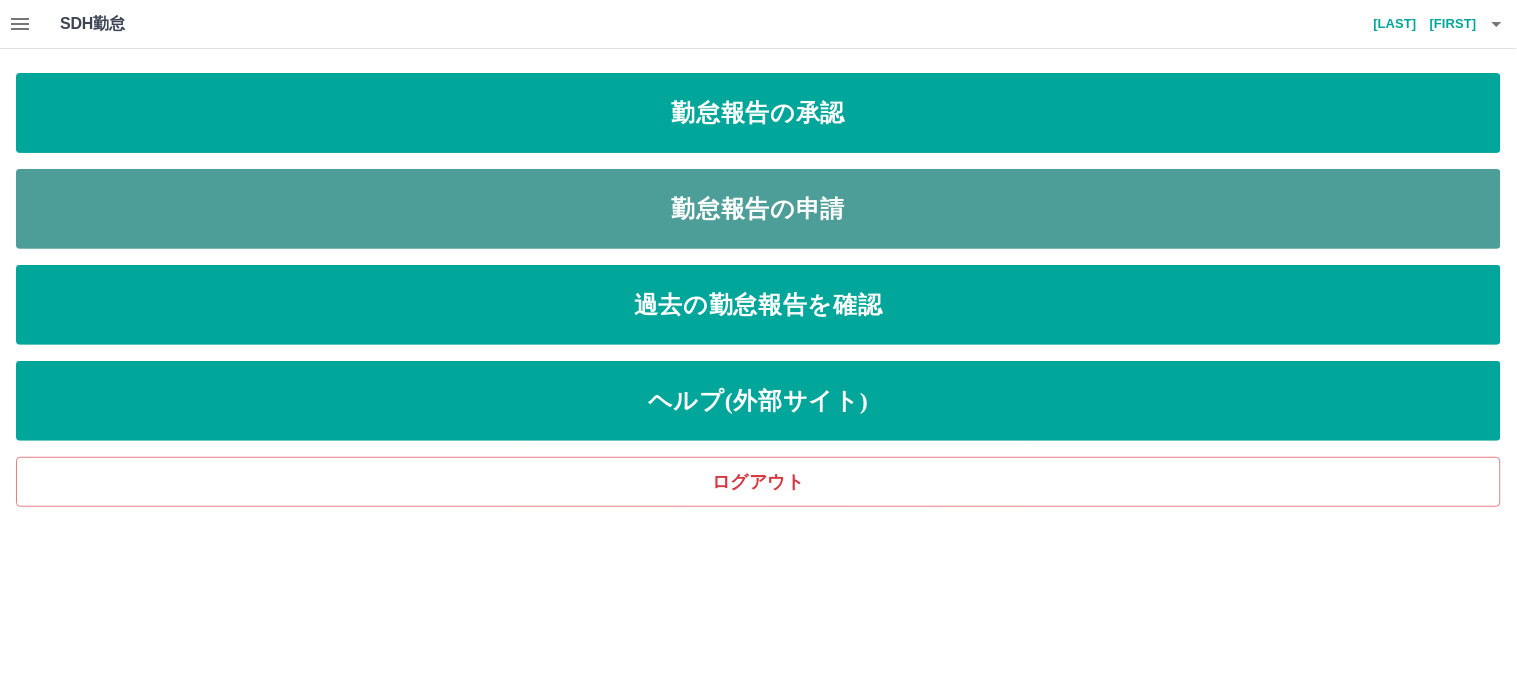 click on "勤怠報告の申請" at bounding box center (758, 209) 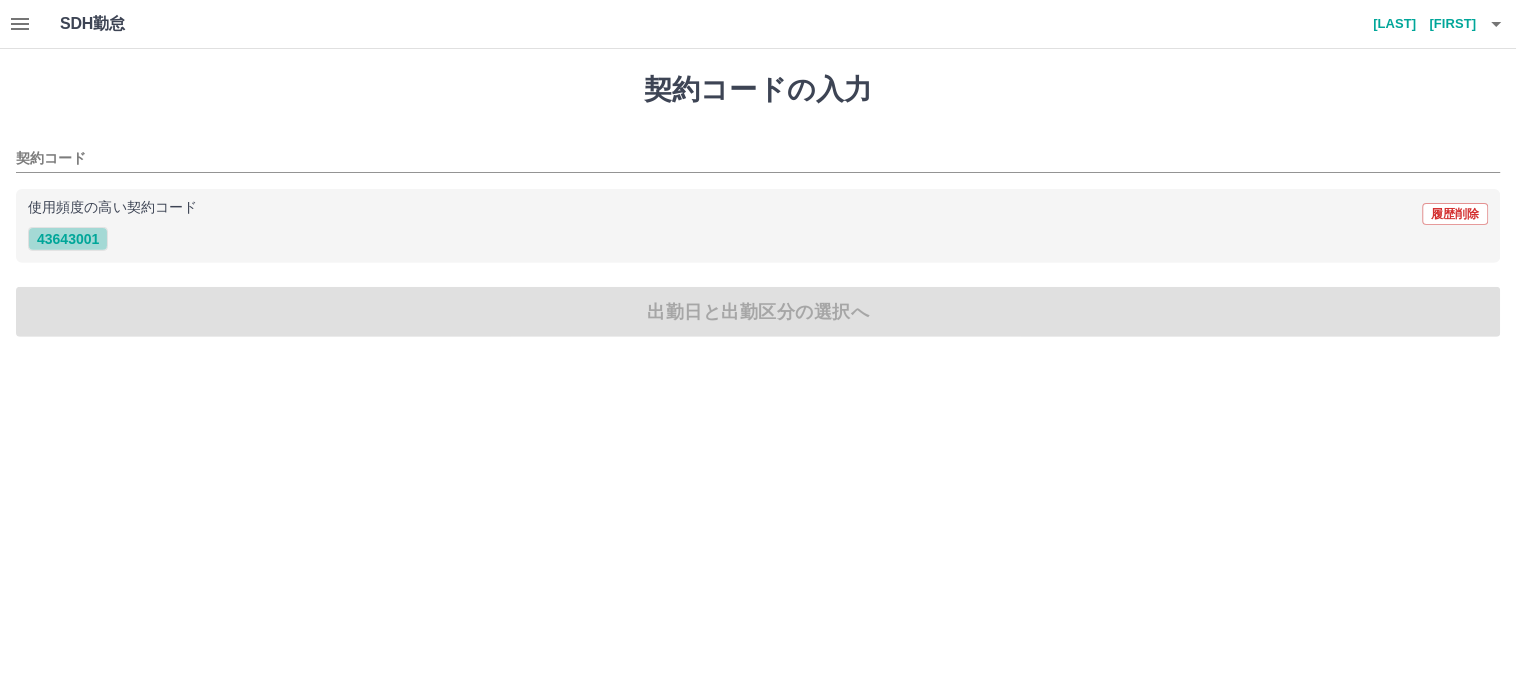 click on "43643001" at bounding box center [68, 239] 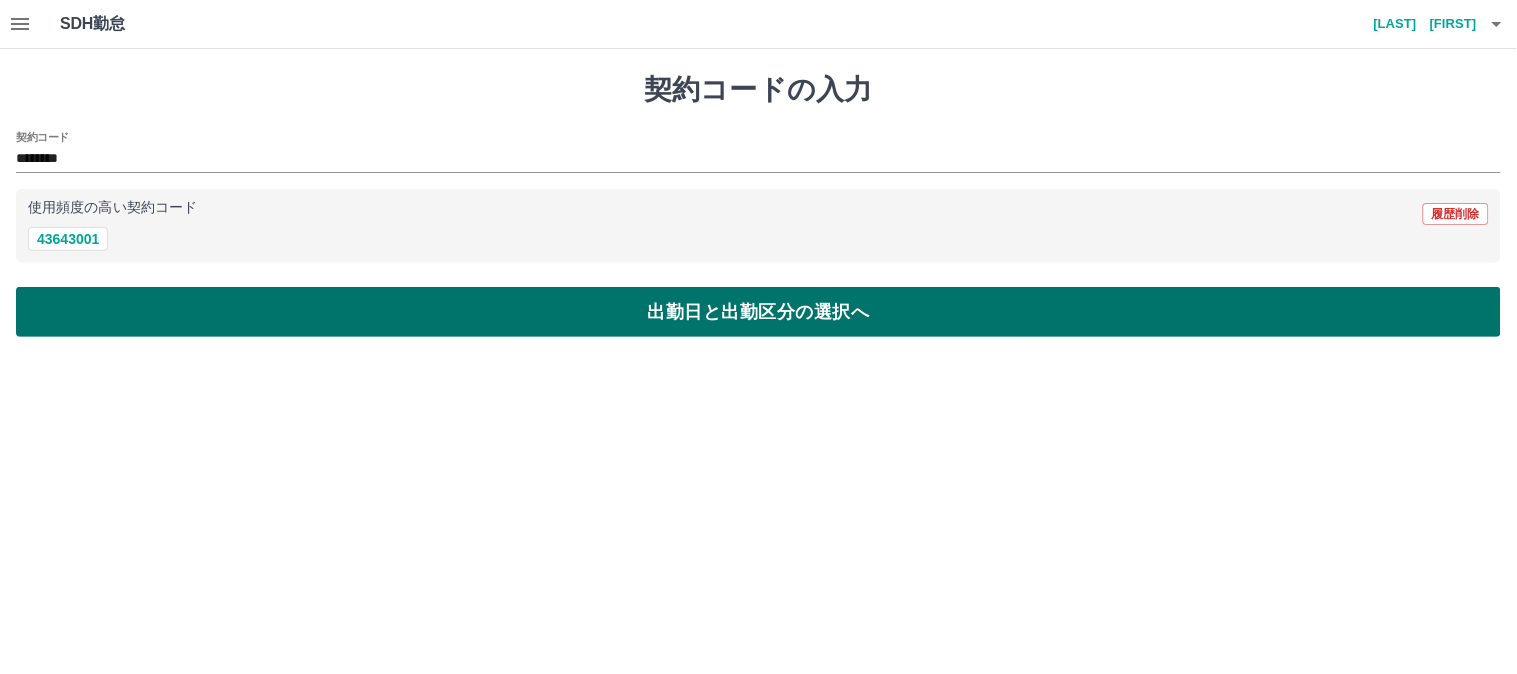 click on "出勤日と出勤区分の選択へ" at bounding box center [758, 312] 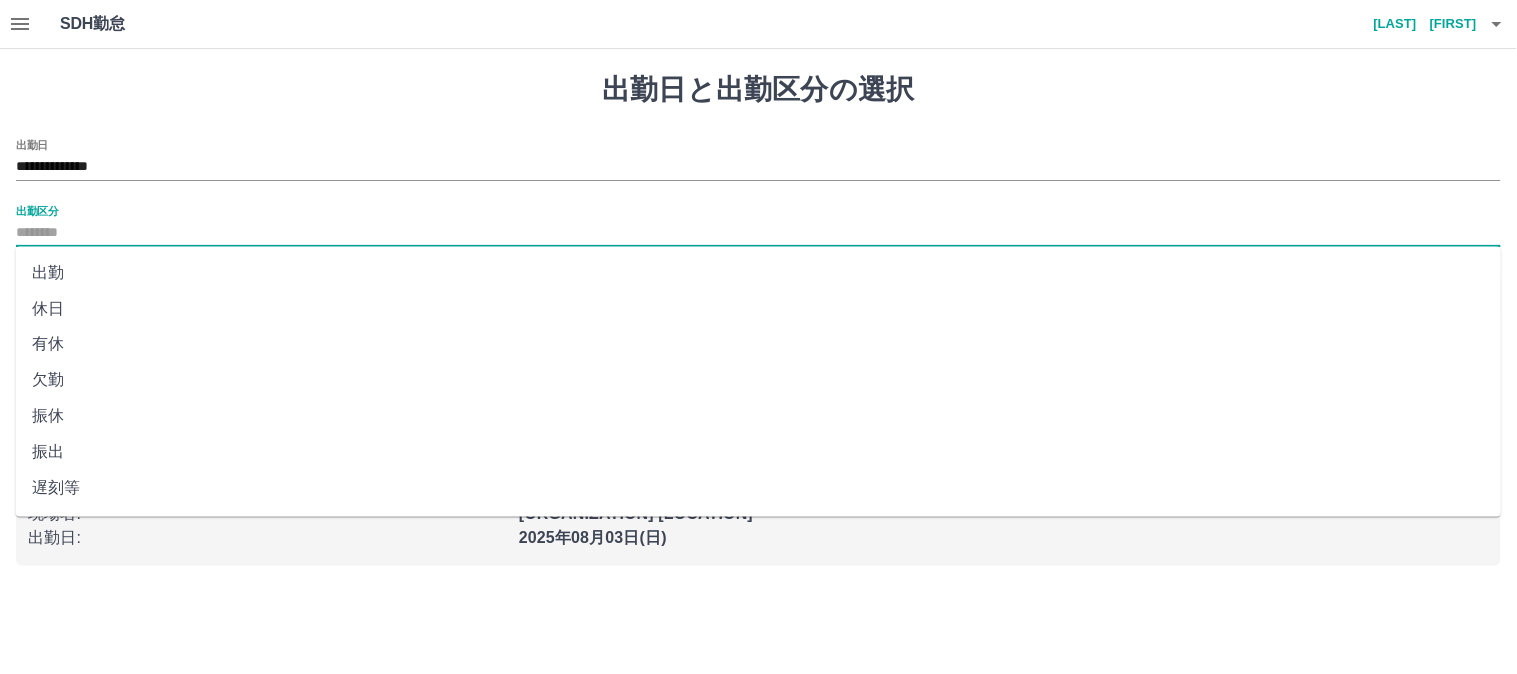 click on "出勤区分" at bounding box center [758, 233] 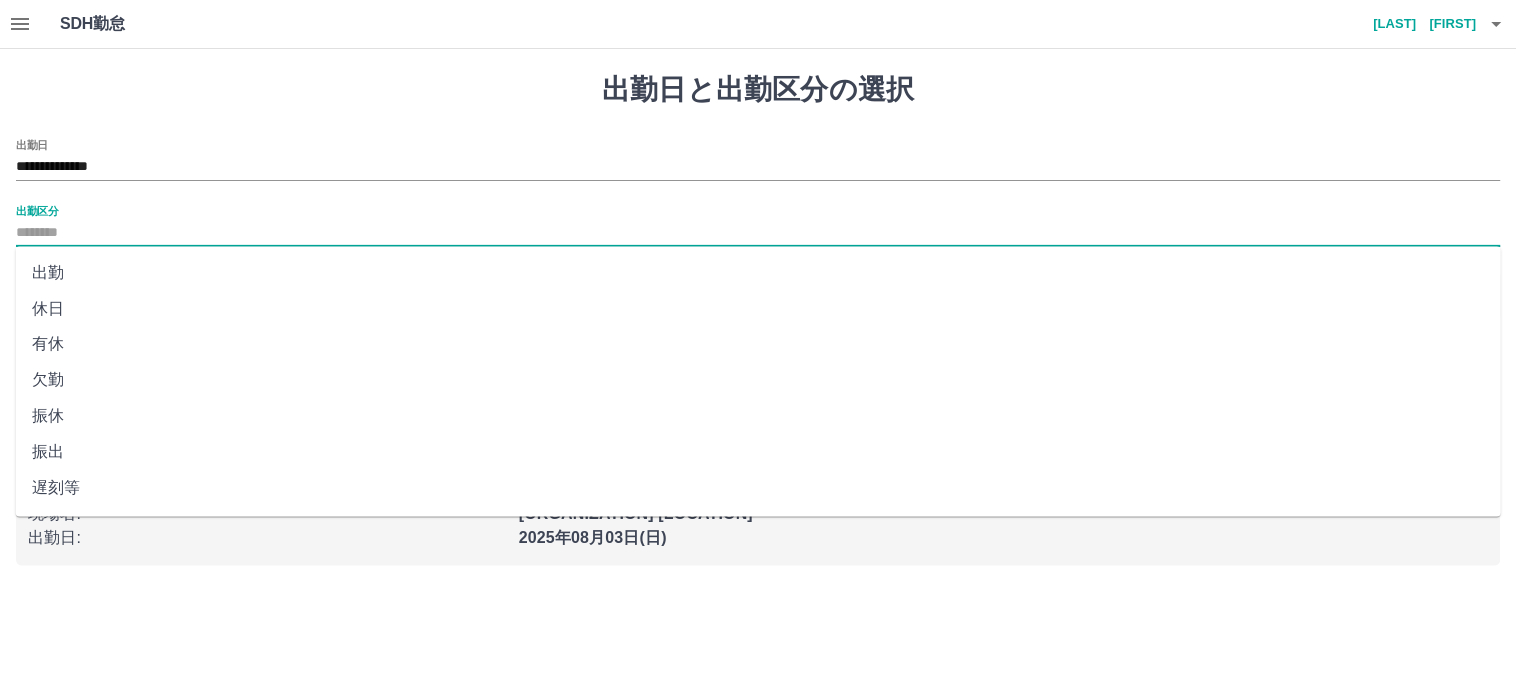 click on "出勤" at bounding box center [759, 273] 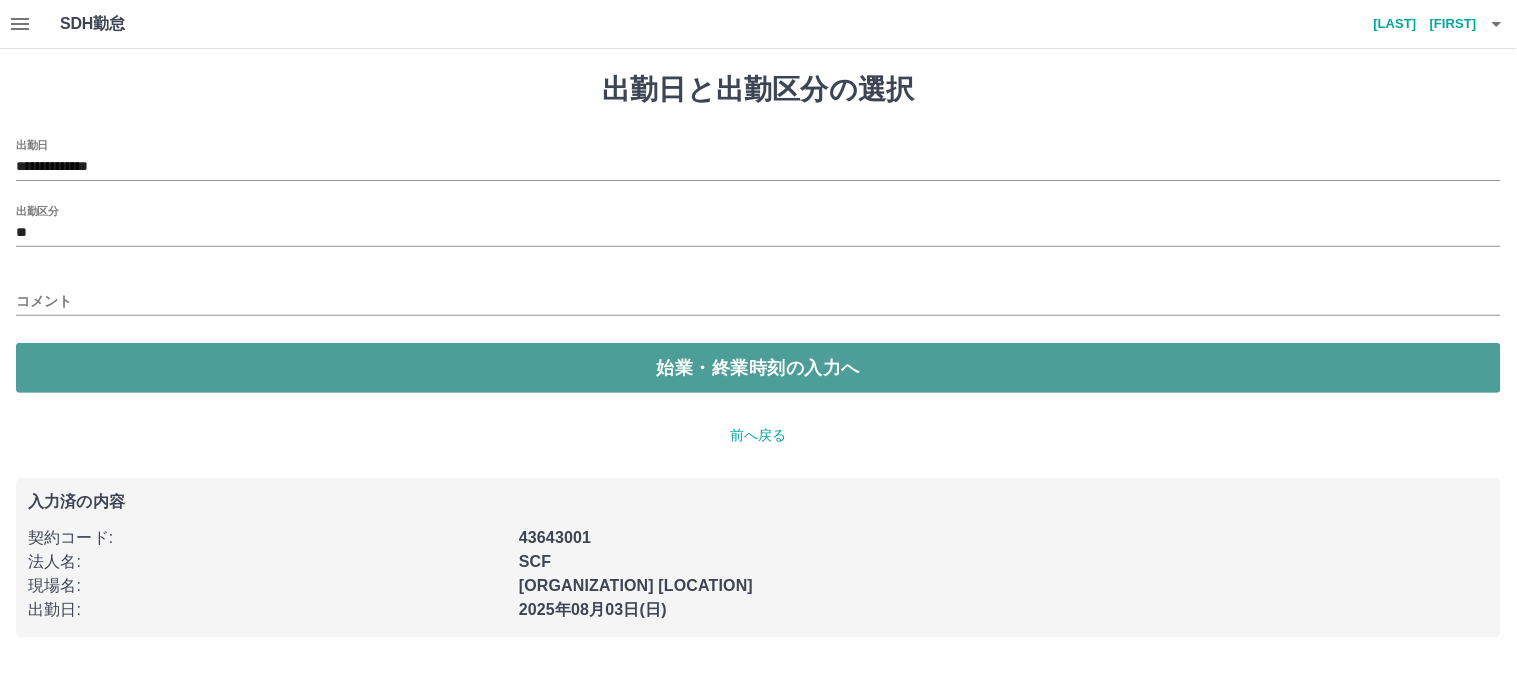 click on "始業・終業時刻の入力へ" at bounding box center [758, 368] 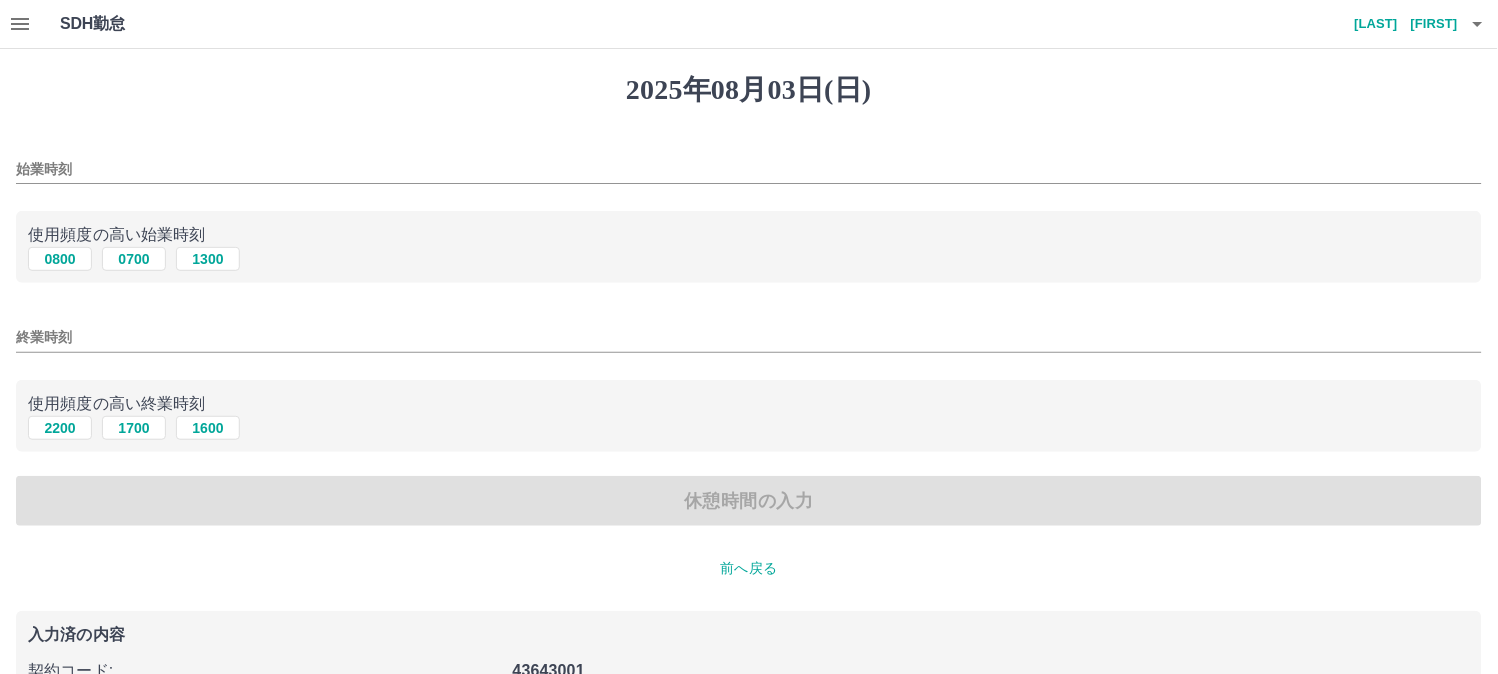 click on "使用頻度の高い始業時刻" at bounding box center (749, 235) 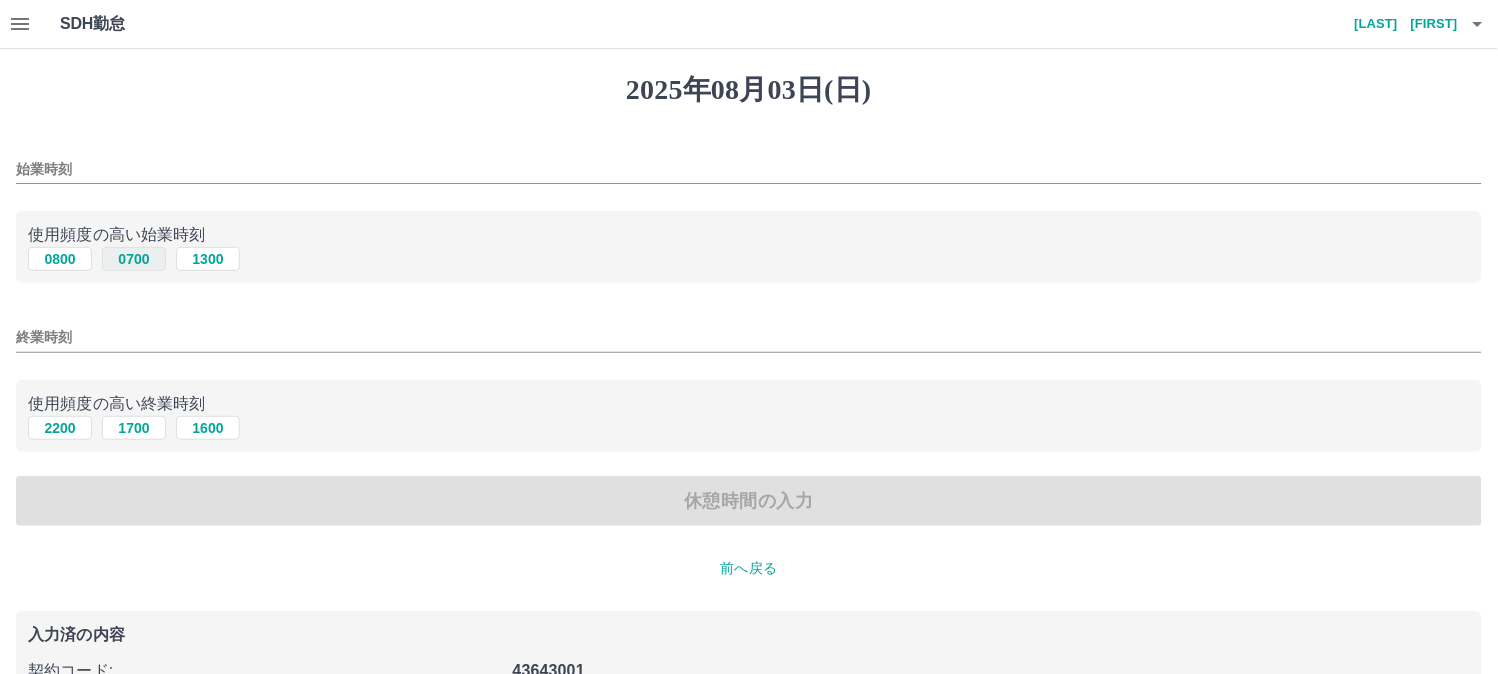click on "0700" at bounding box center [134, 259] 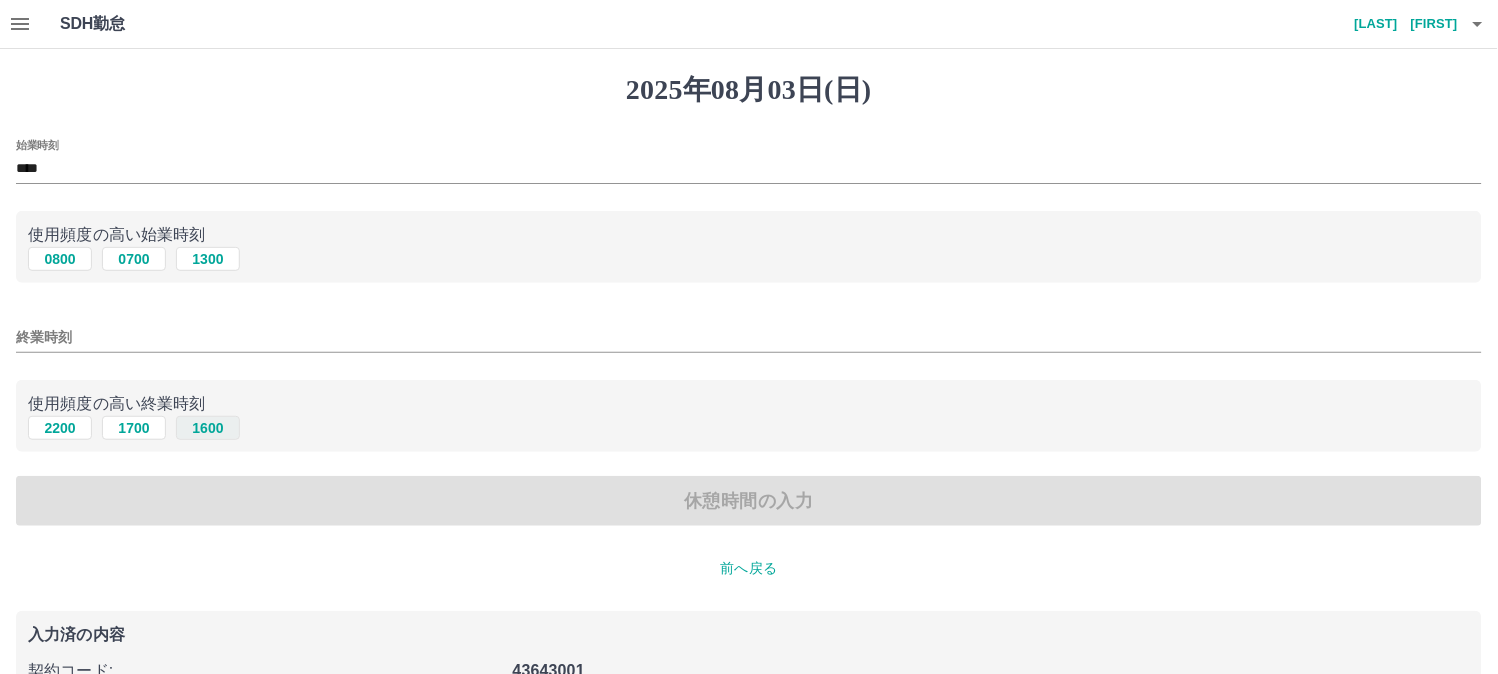 click on "1600" at bounding box center (208, 428) 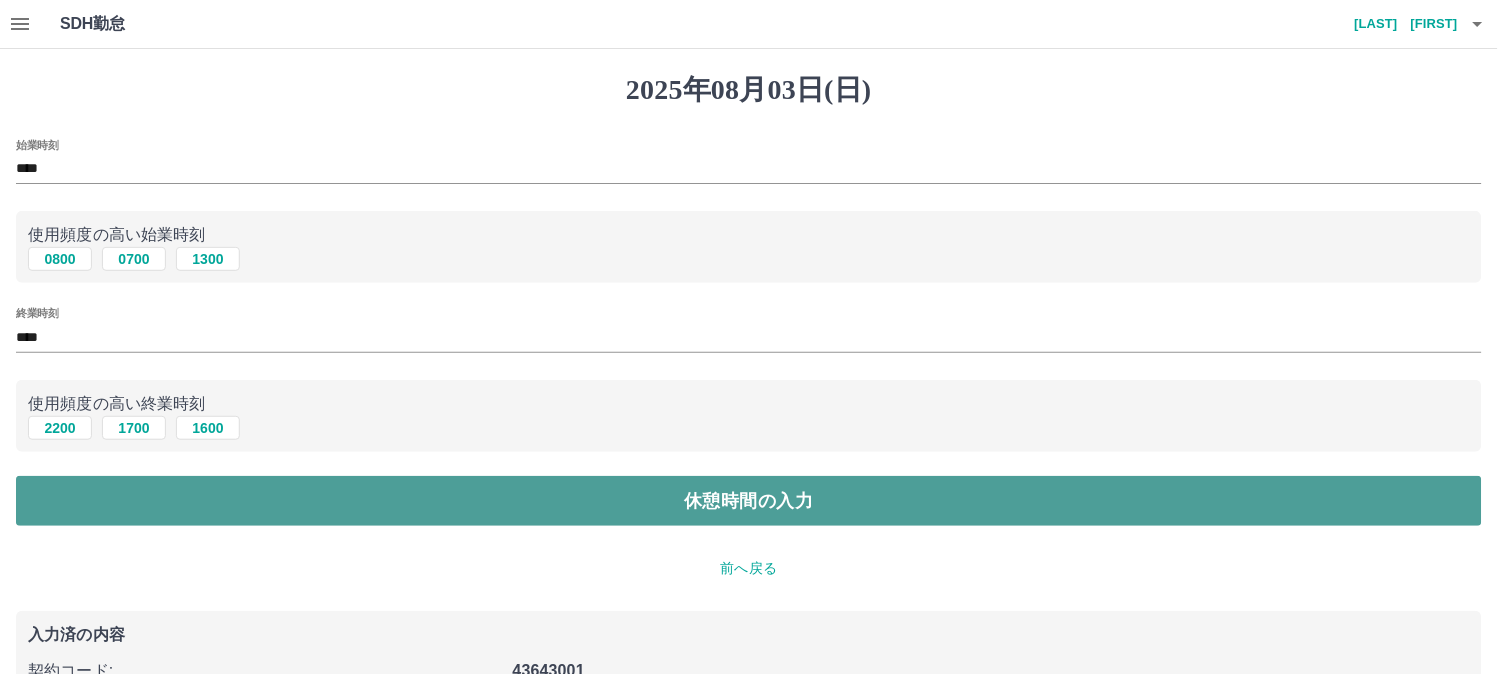 click on "休憩時間の入力" at bounding box center [749, 501] 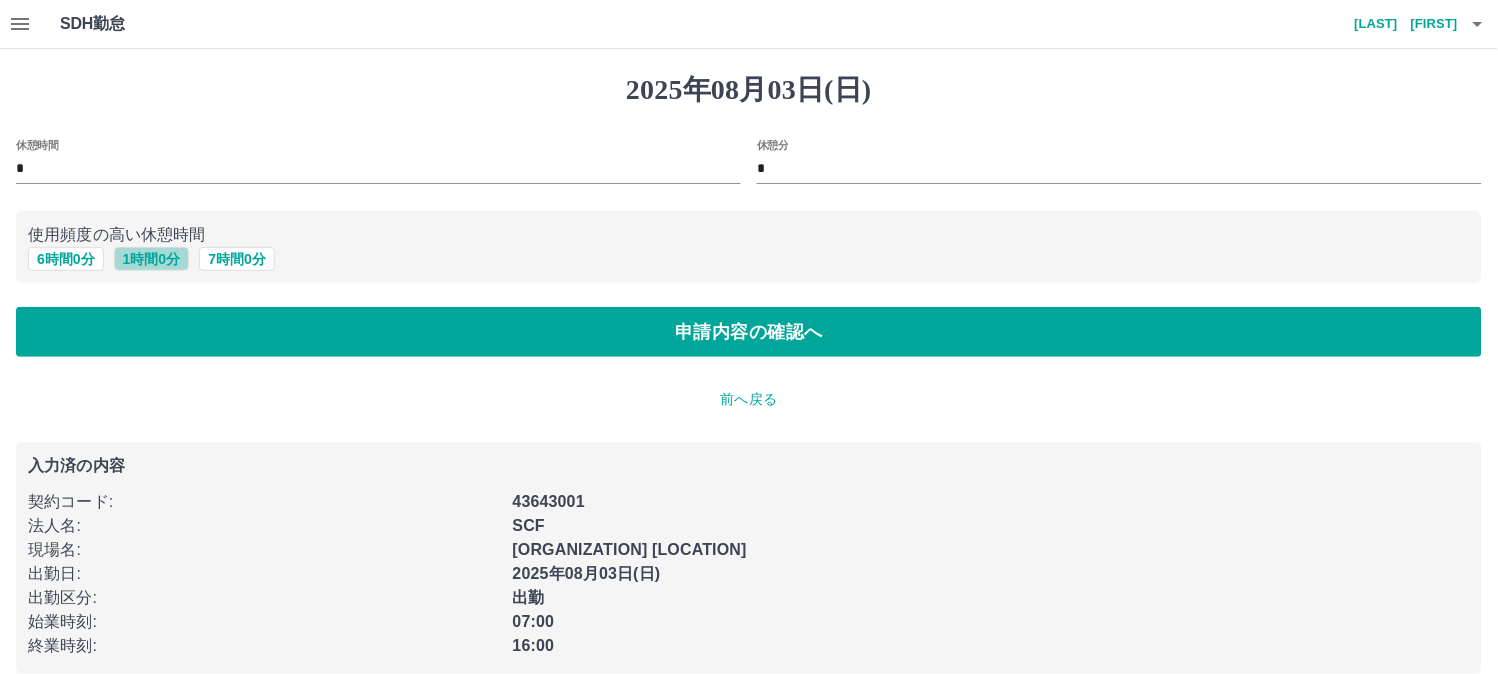 click on "1 時間 0 分" at bounding box center [152, 259] 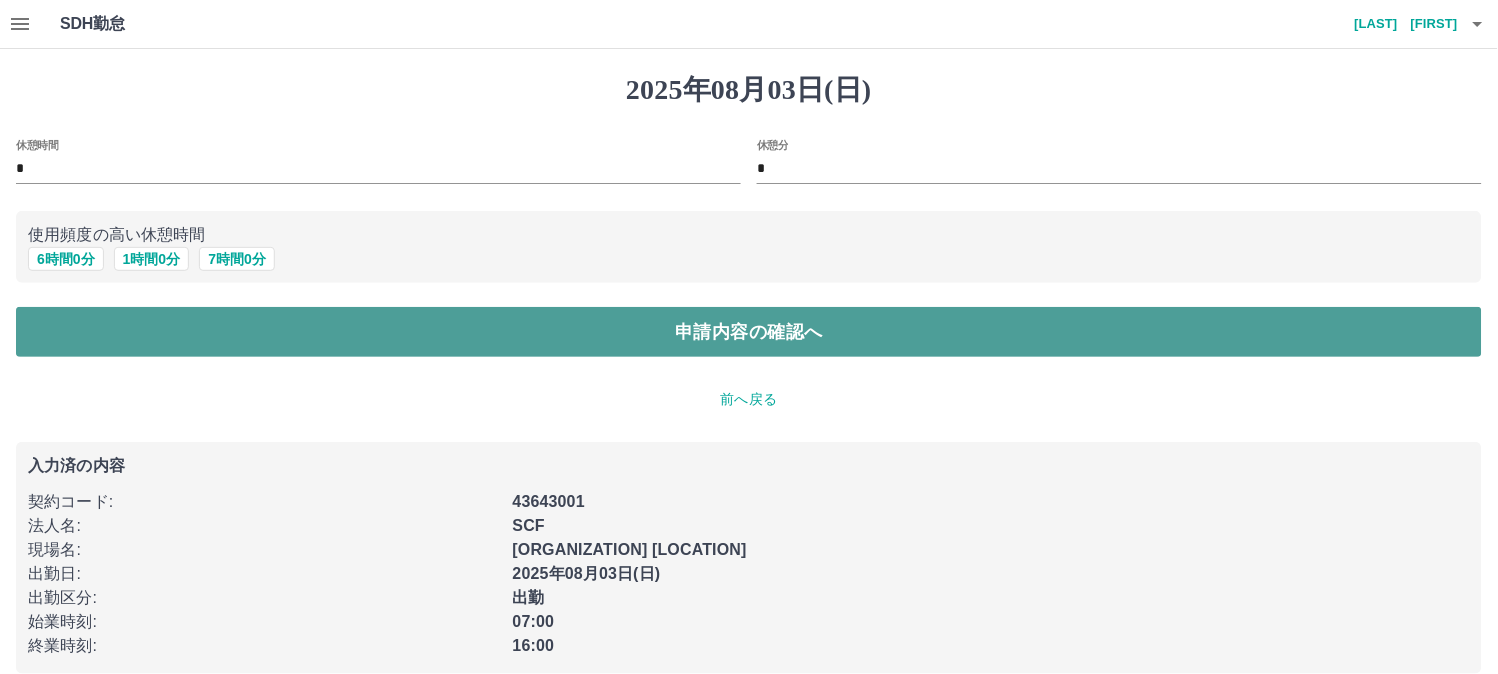 click on "申請内容の確認へ" at bounding box center (749, 332) 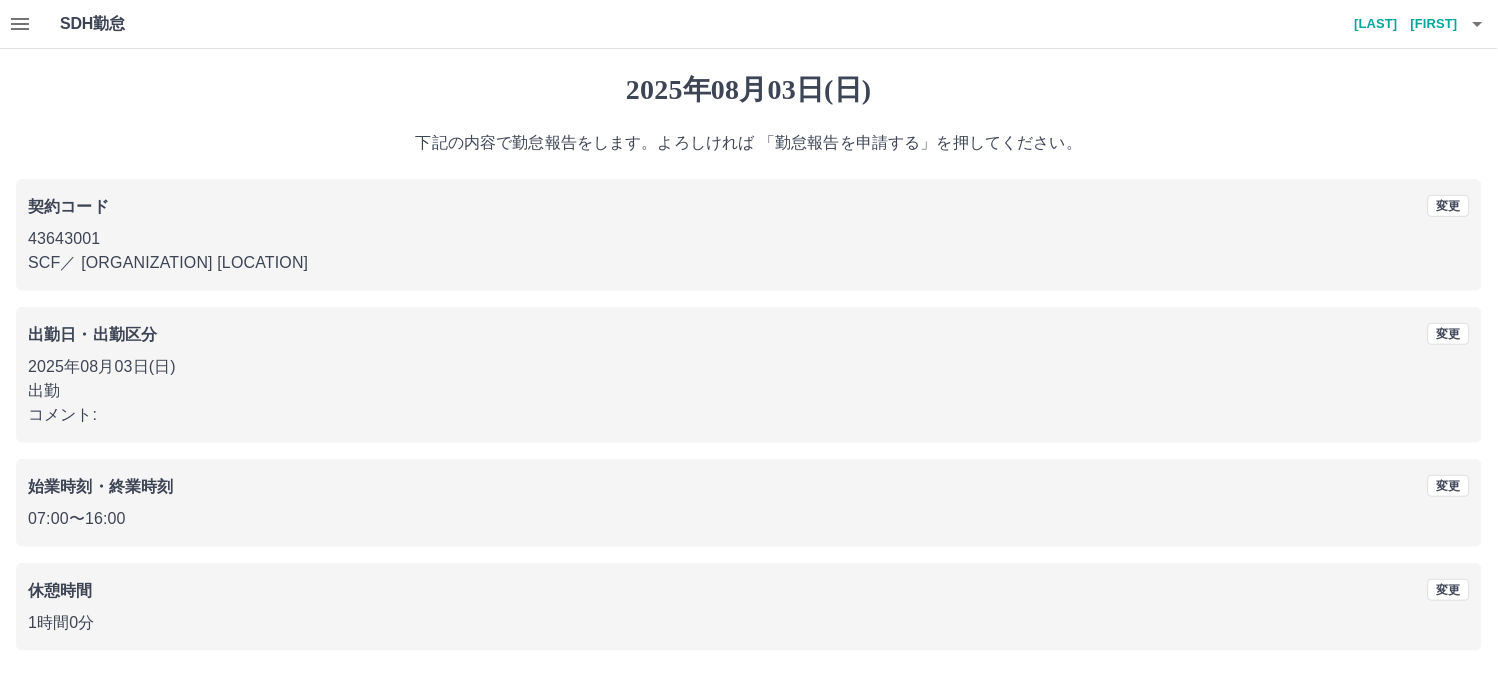 scroll, scrollTop: 74, scrollLeft: 0, axis: vertical 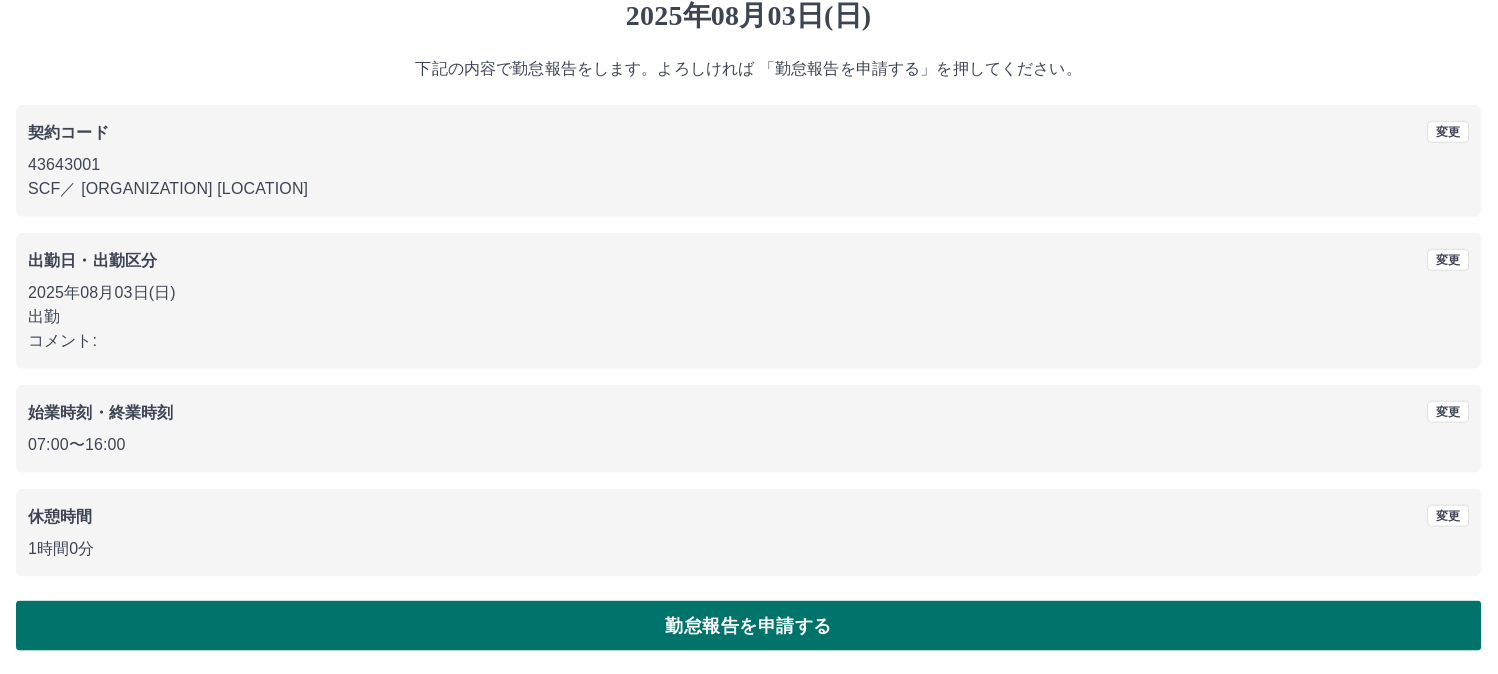 click on "勤怠報告を申請する" at bounding box center [749, 626] 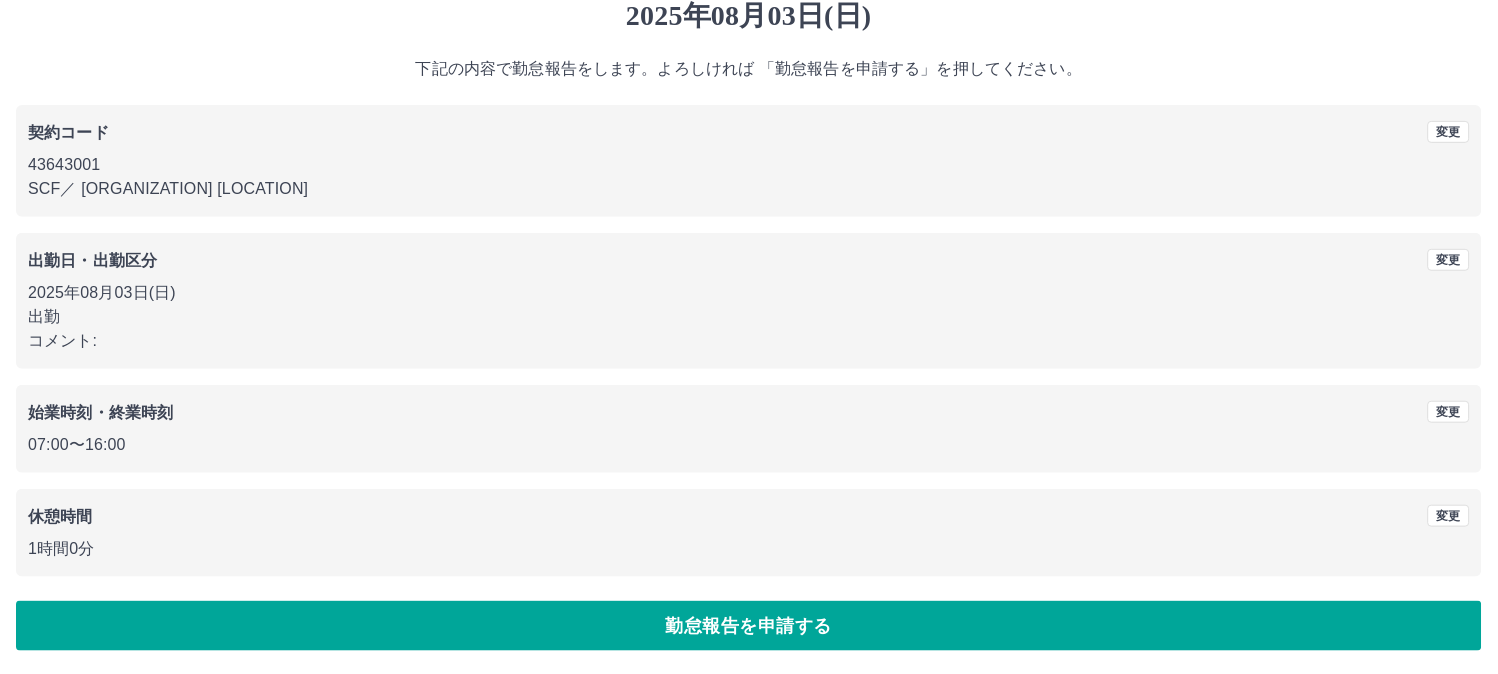scroll, scrollTop: 0, scrollLeft: 0, axis: both 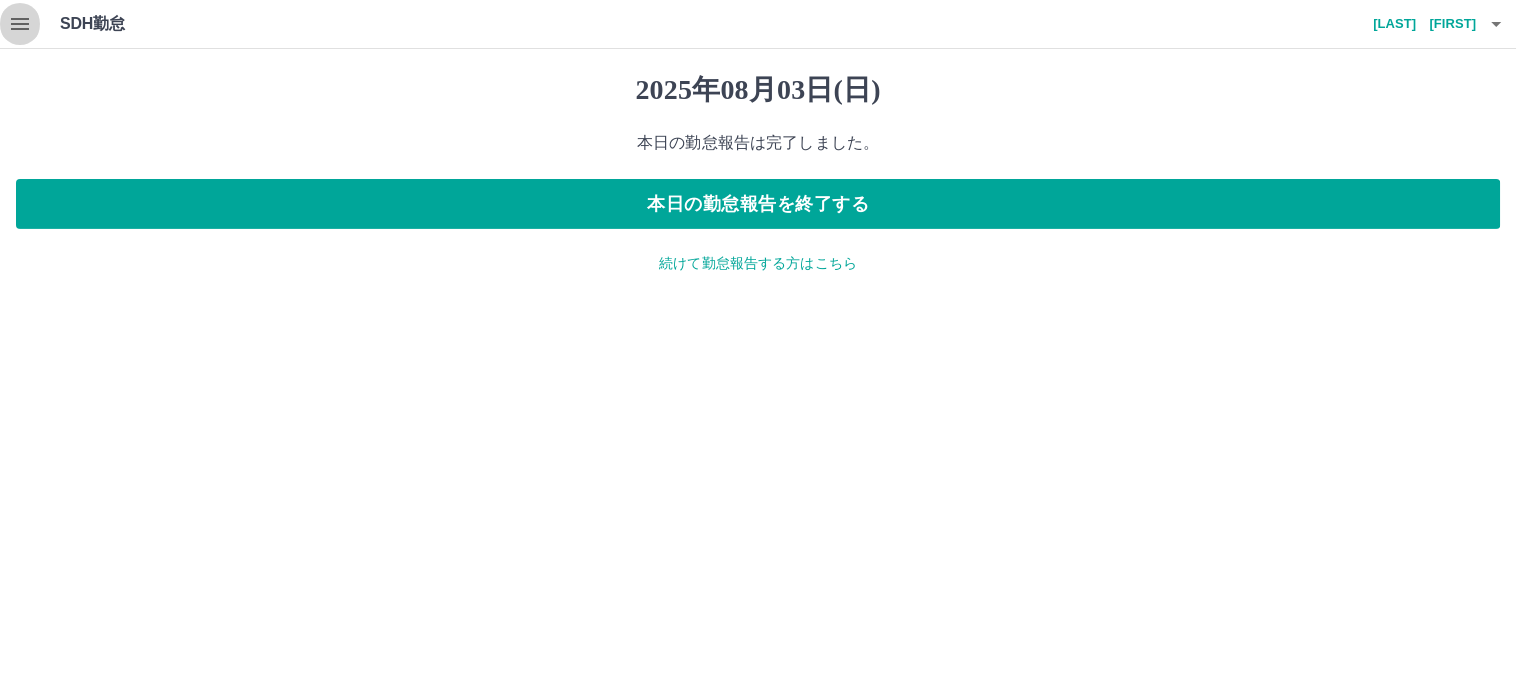 click 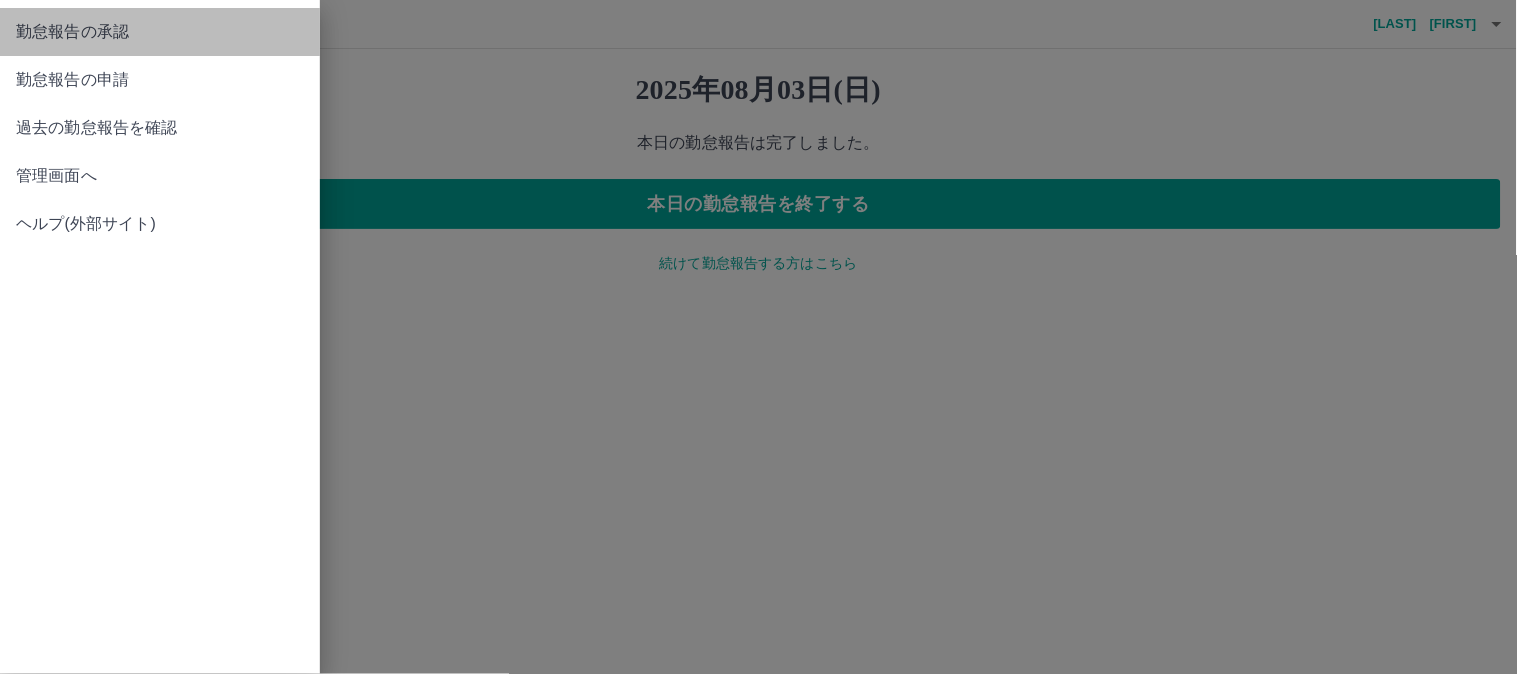 click on "勤怠報告の承認" at bounding box center (160, 32) 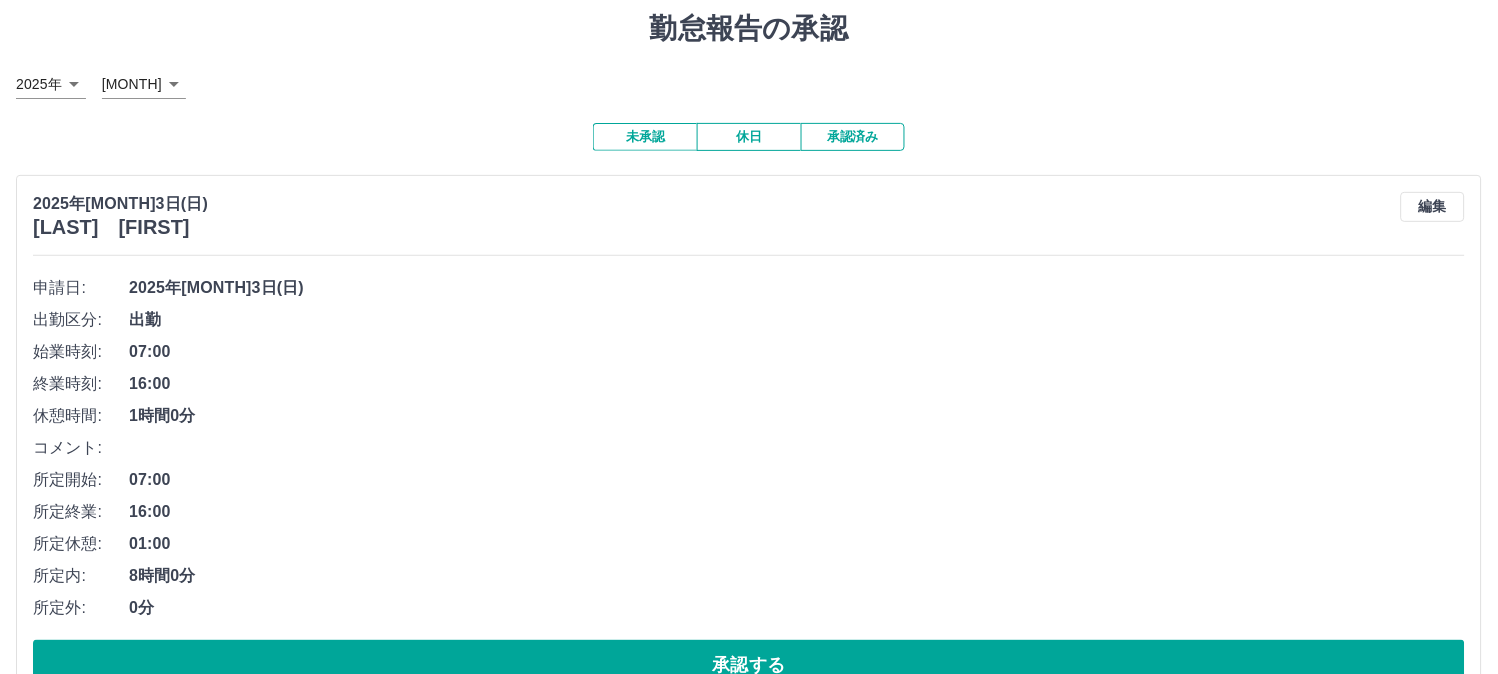 scroll, scrollTop: 120, scrollLeft: 0, axis: vertical 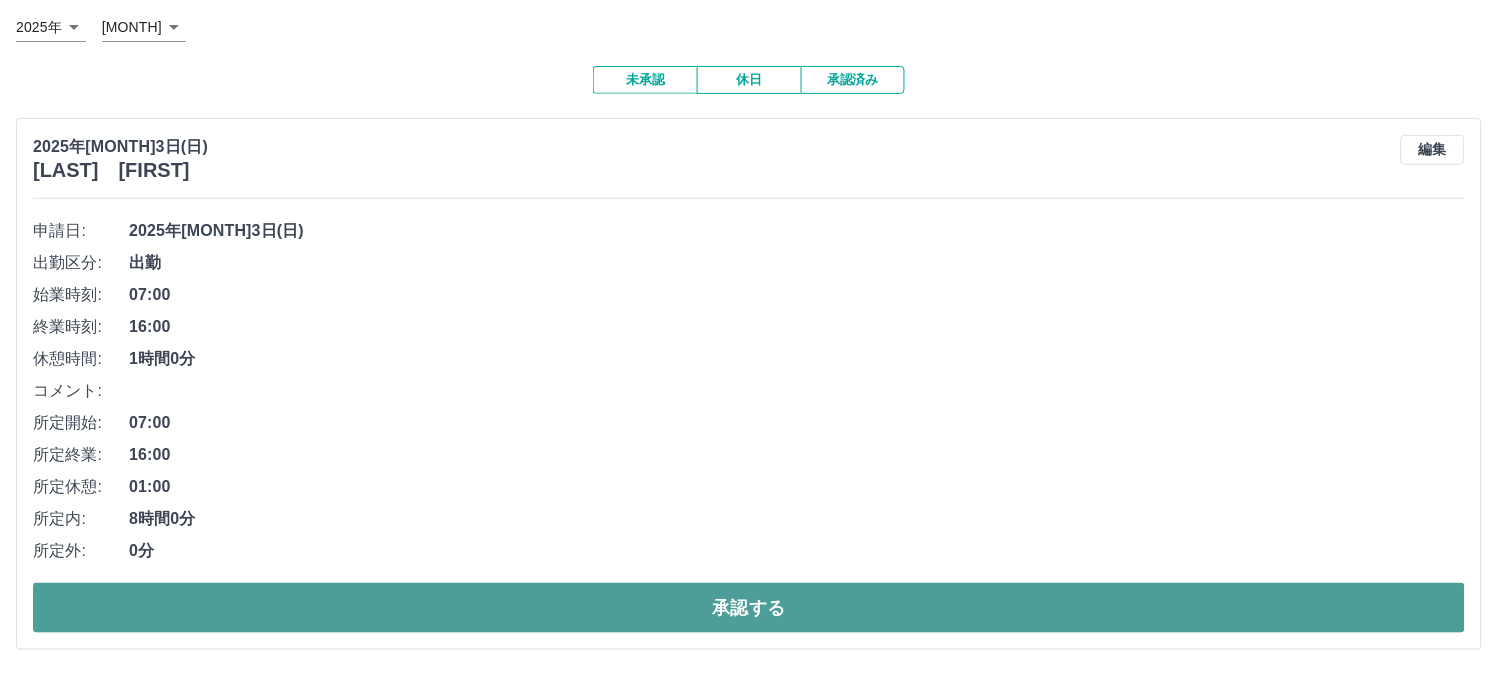 click on "承認する" at bounding box center [749, 608] 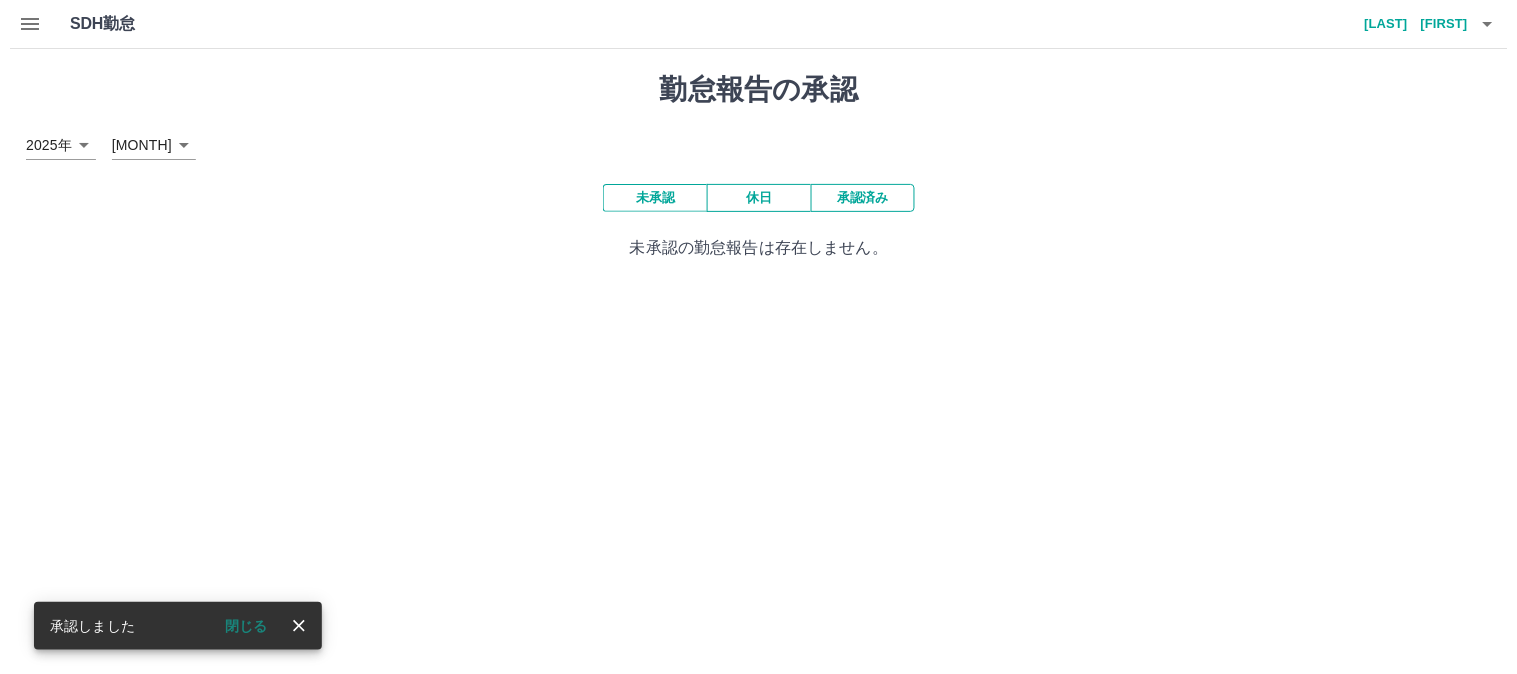 scroll, scrollTop: 0, scrollLeft: 0, axis: both 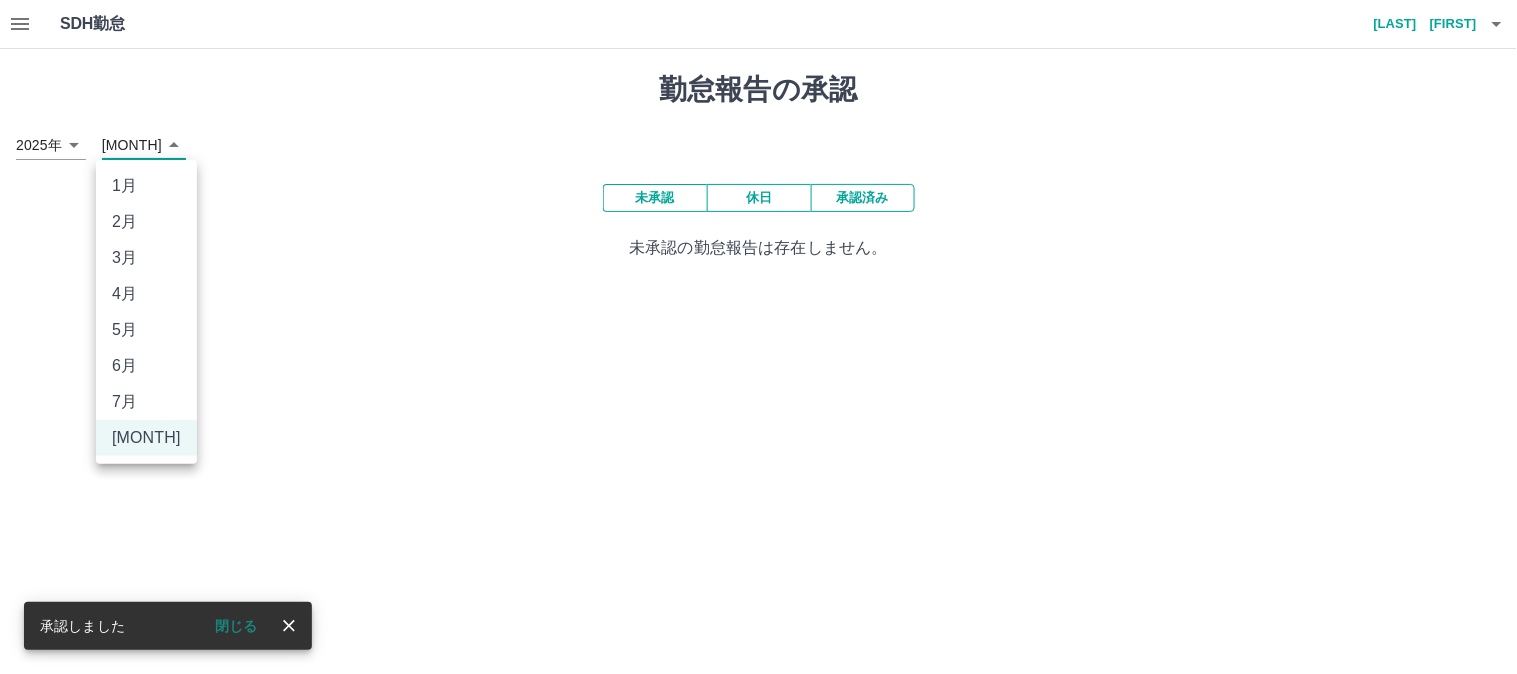 click on "SDH勤怠 [LAST] [FIRST] 承認しました 閉じる 勤怠報告の承認 2025年 **** [MONTH] * 未承認 休日 承認済み 未承認の勤怠報告は存在しません。 SDH勤怠 1月 2月 3月 4月 5月 6月 7月 8月" at bounding box center (758, 142) 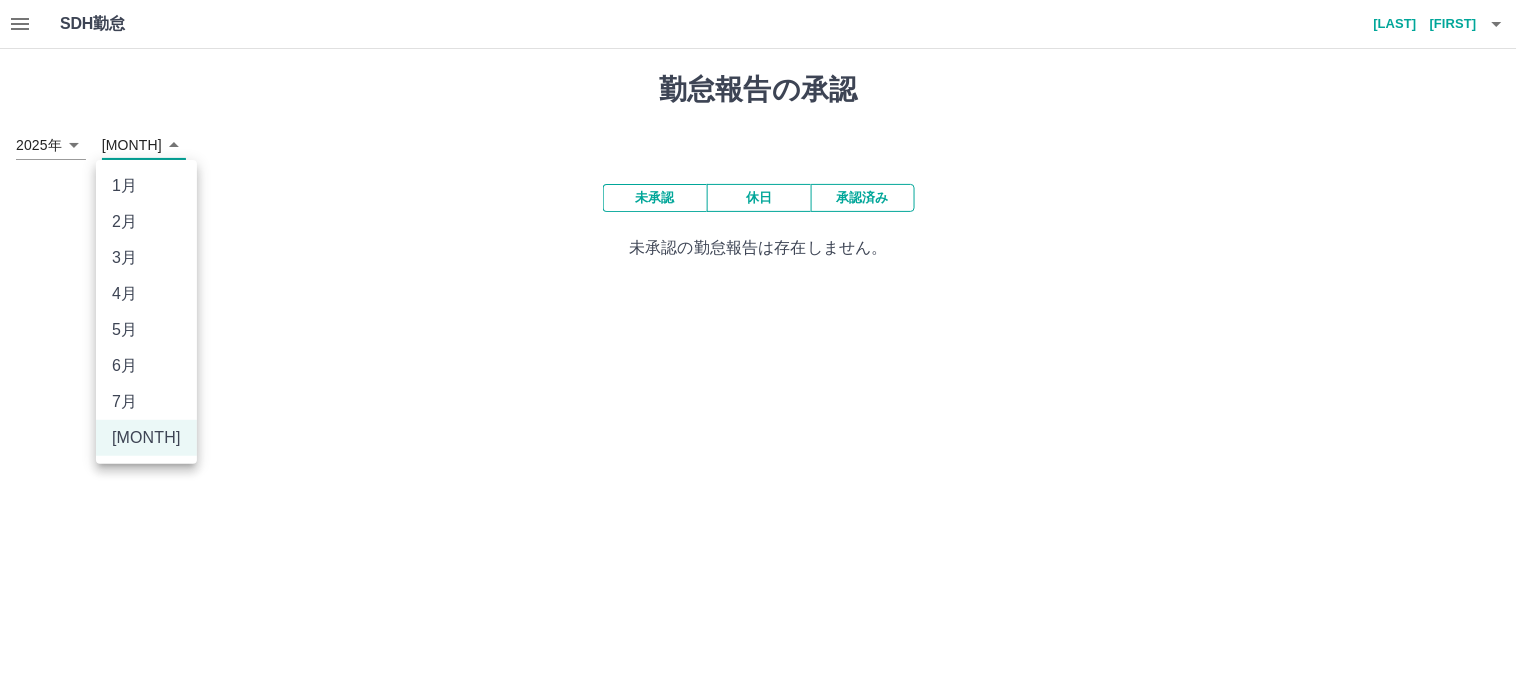 click on "7月" at bounding box center (146, 402) 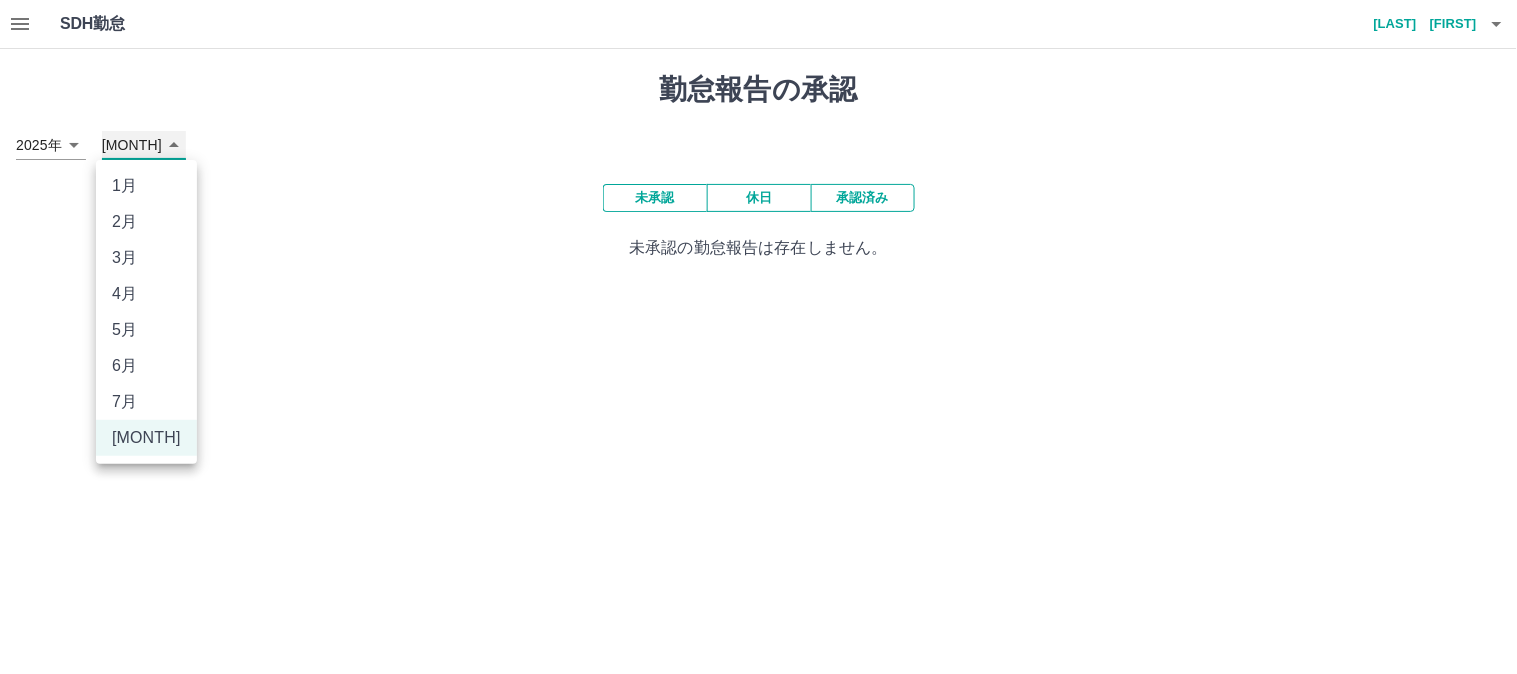 type on "*" 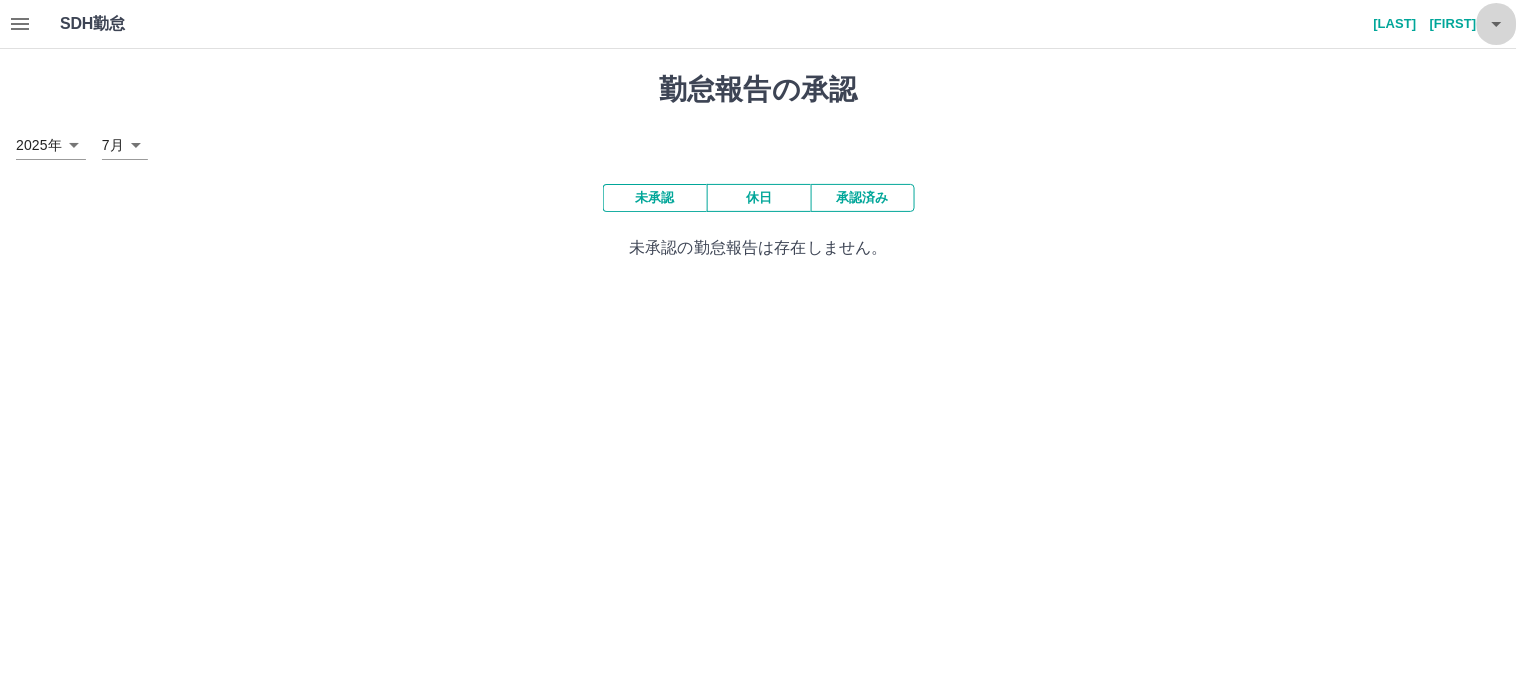 click 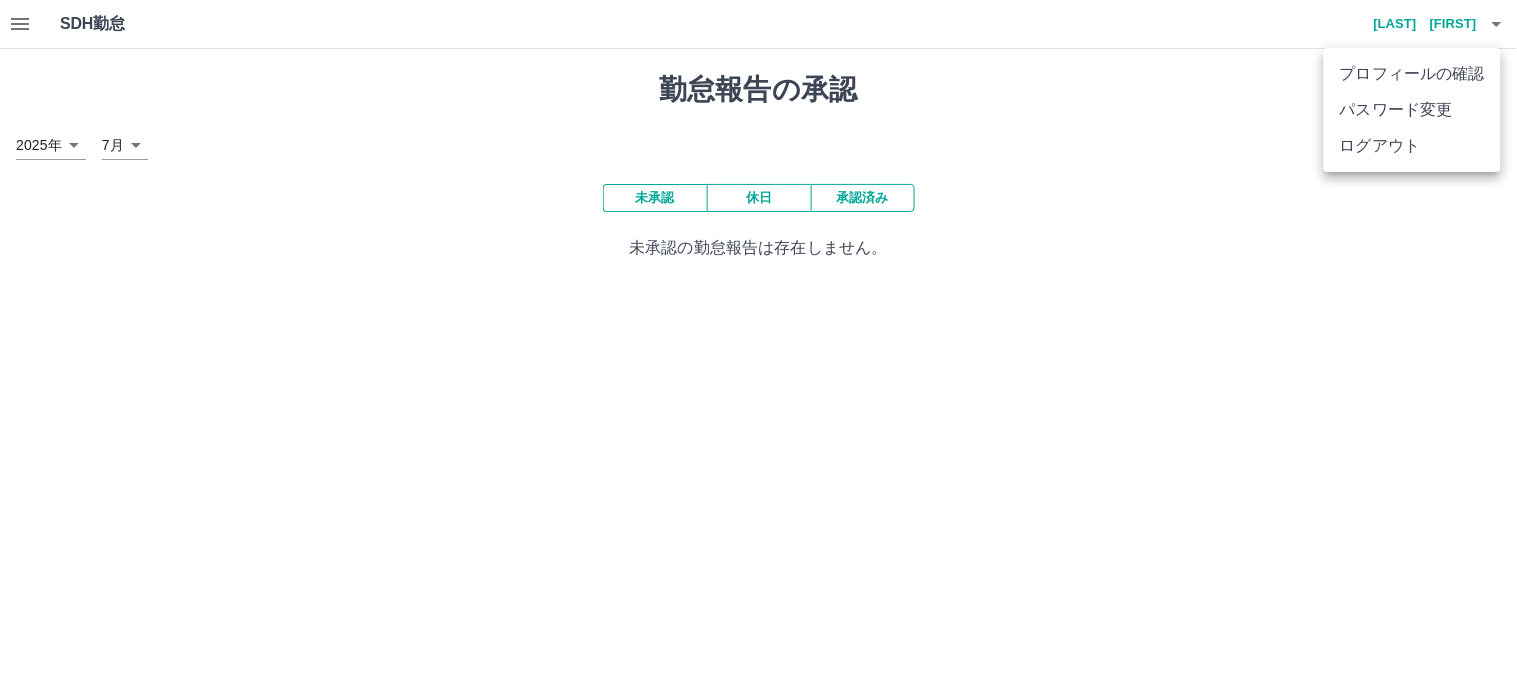 click on "ログアウト" at bounding box center (1412, 146) 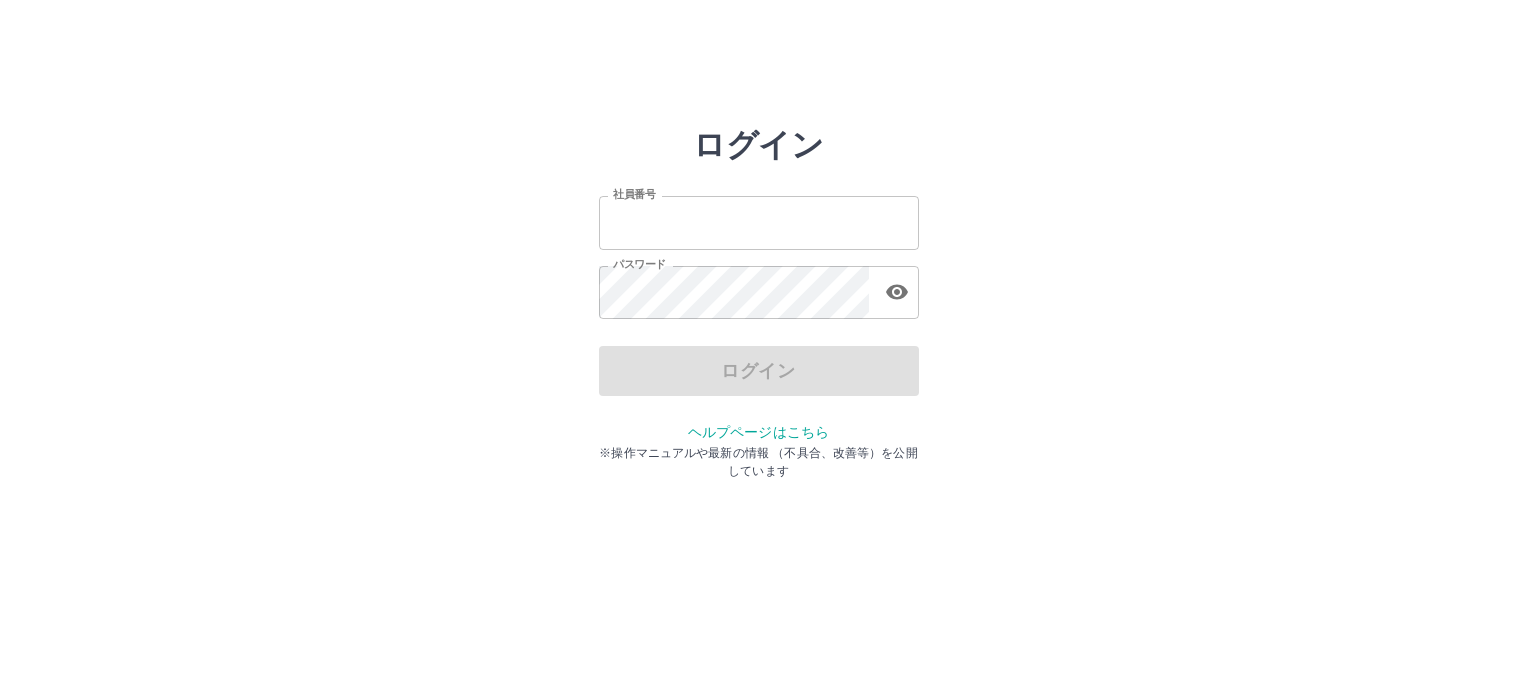 scroll, scrollTop: 0, scrollLeft: 0, axis: both 